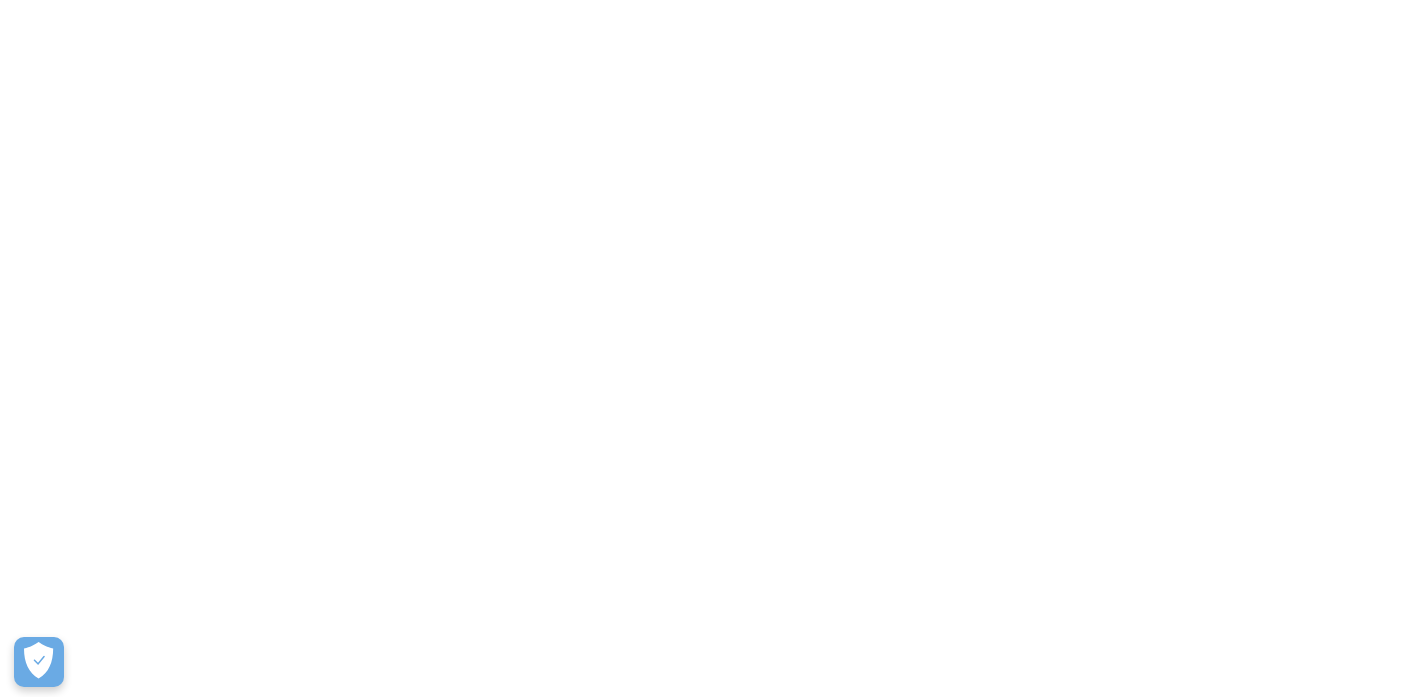 scroll, scrollTop: 0, scrollLeft: 0, axis: both 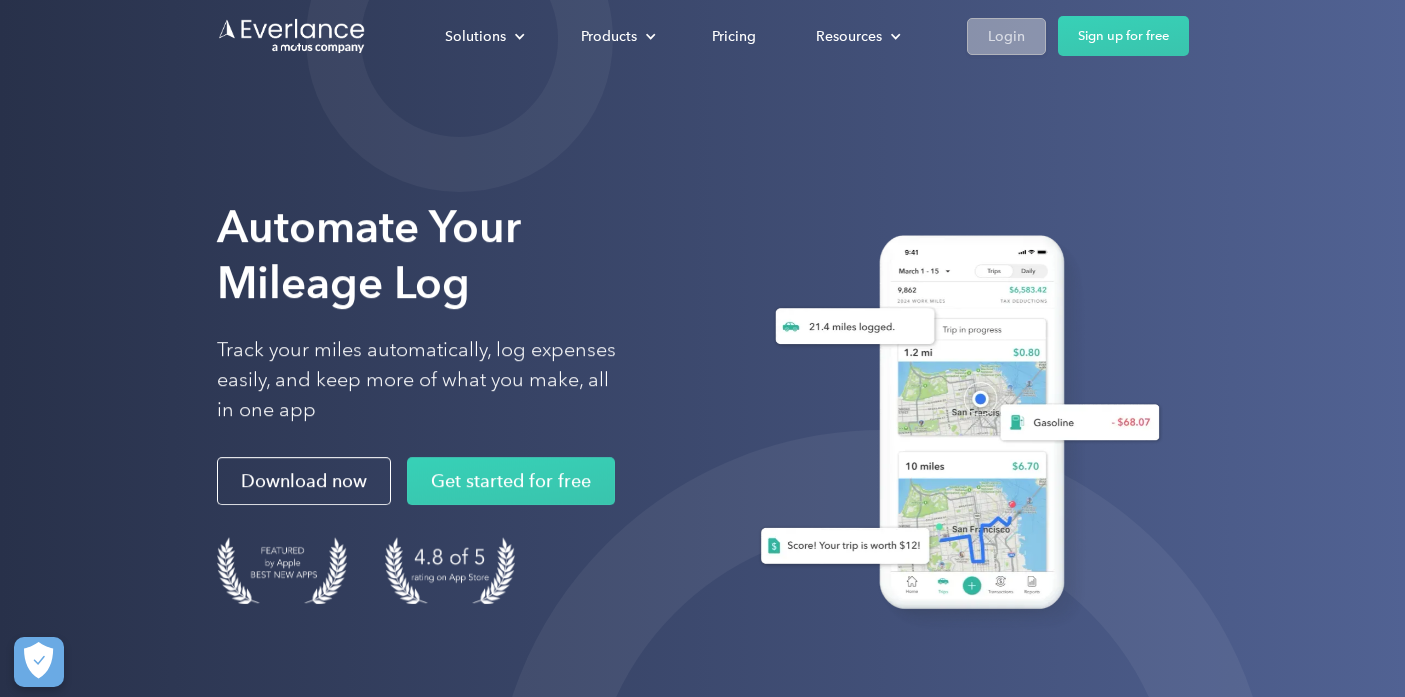 click on "Login" at bounding box center (1006, 36) 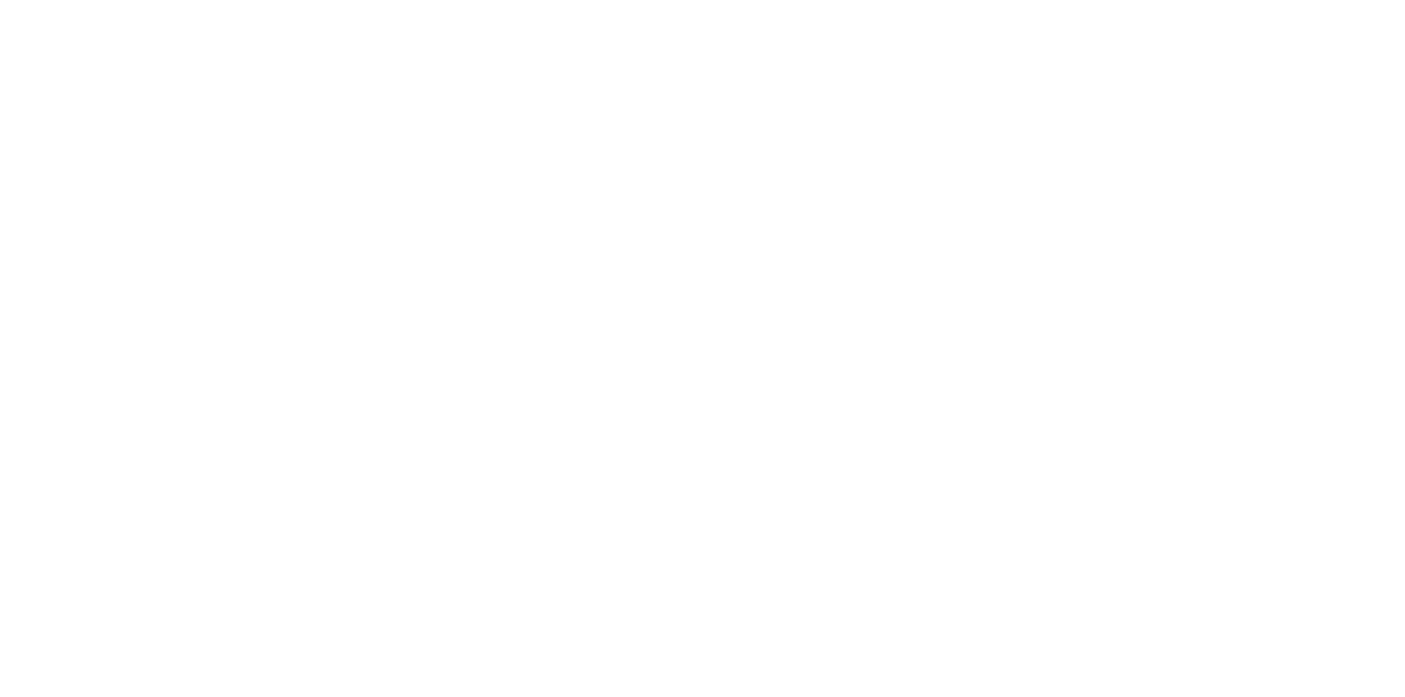 scroll, scrollTop: 0, scrollLeft: 0, axis: both 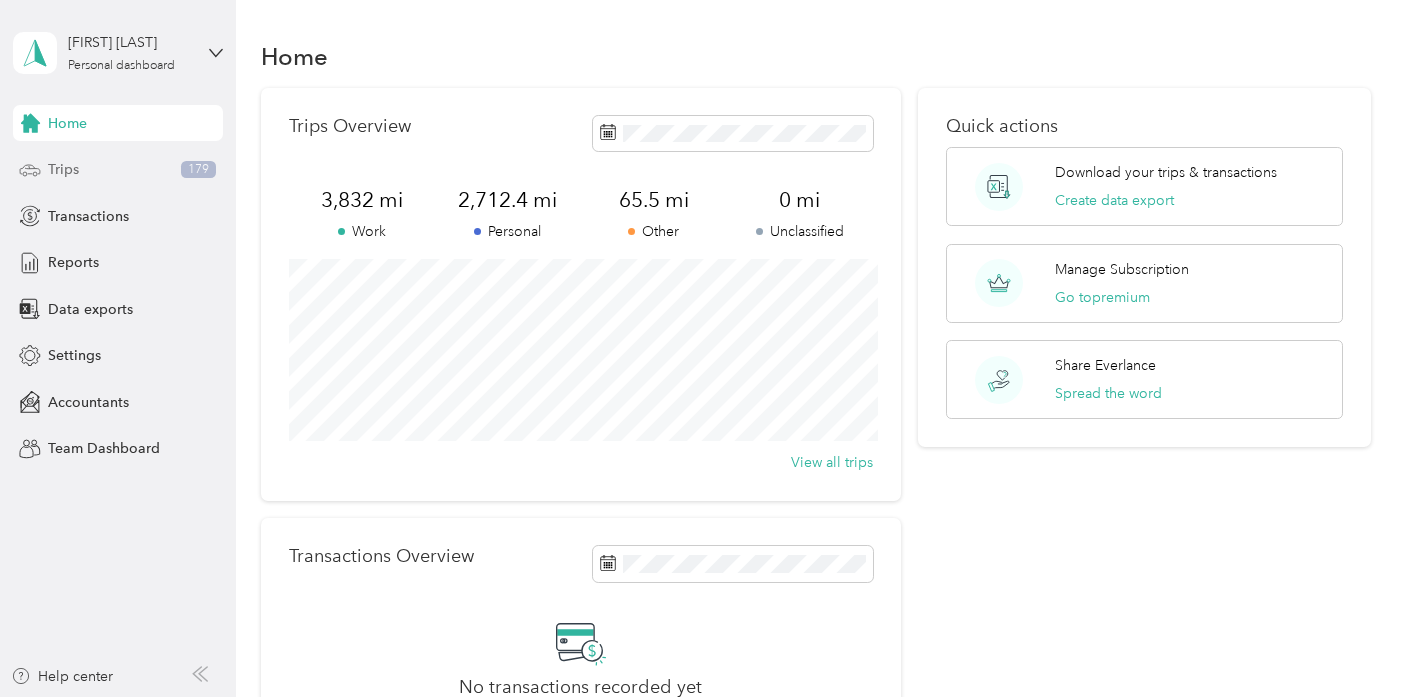 click on "Trips" at bounding box center (63, 169) 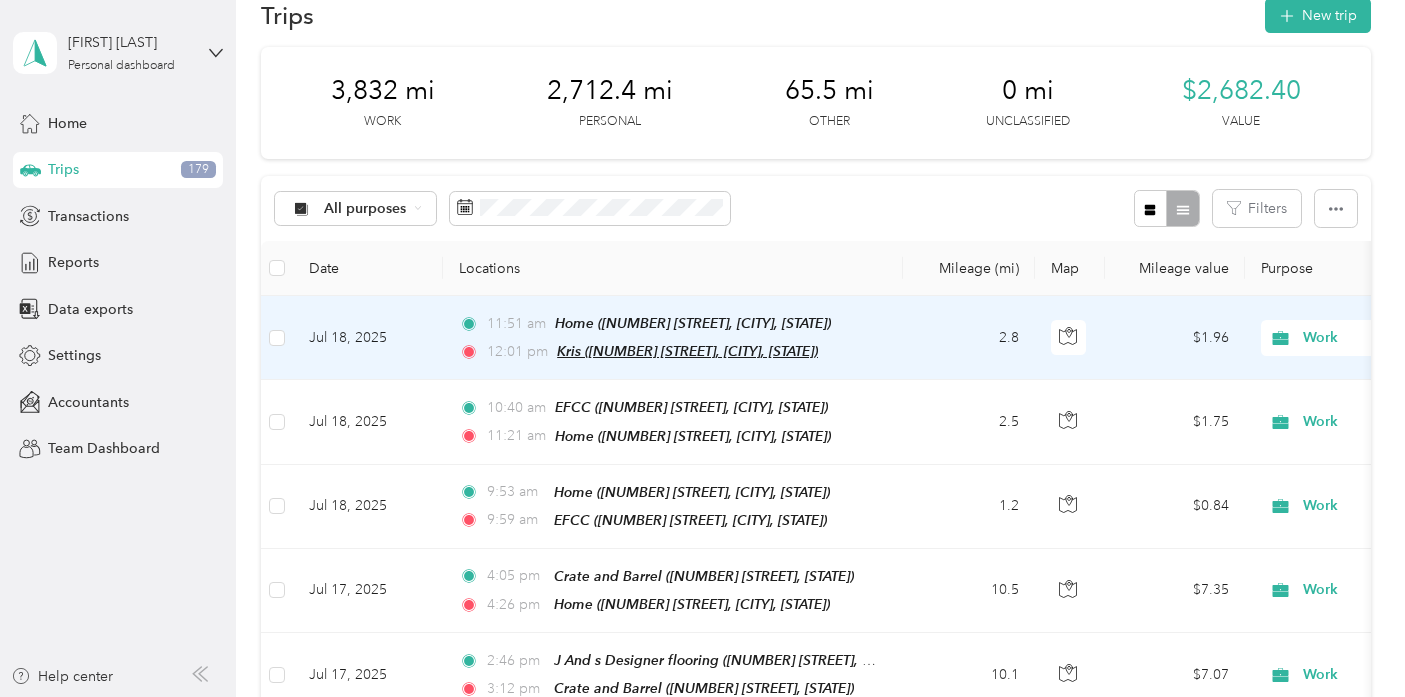 scroll, scrollTop: 48, scrollLeft: 0, axis: vertical 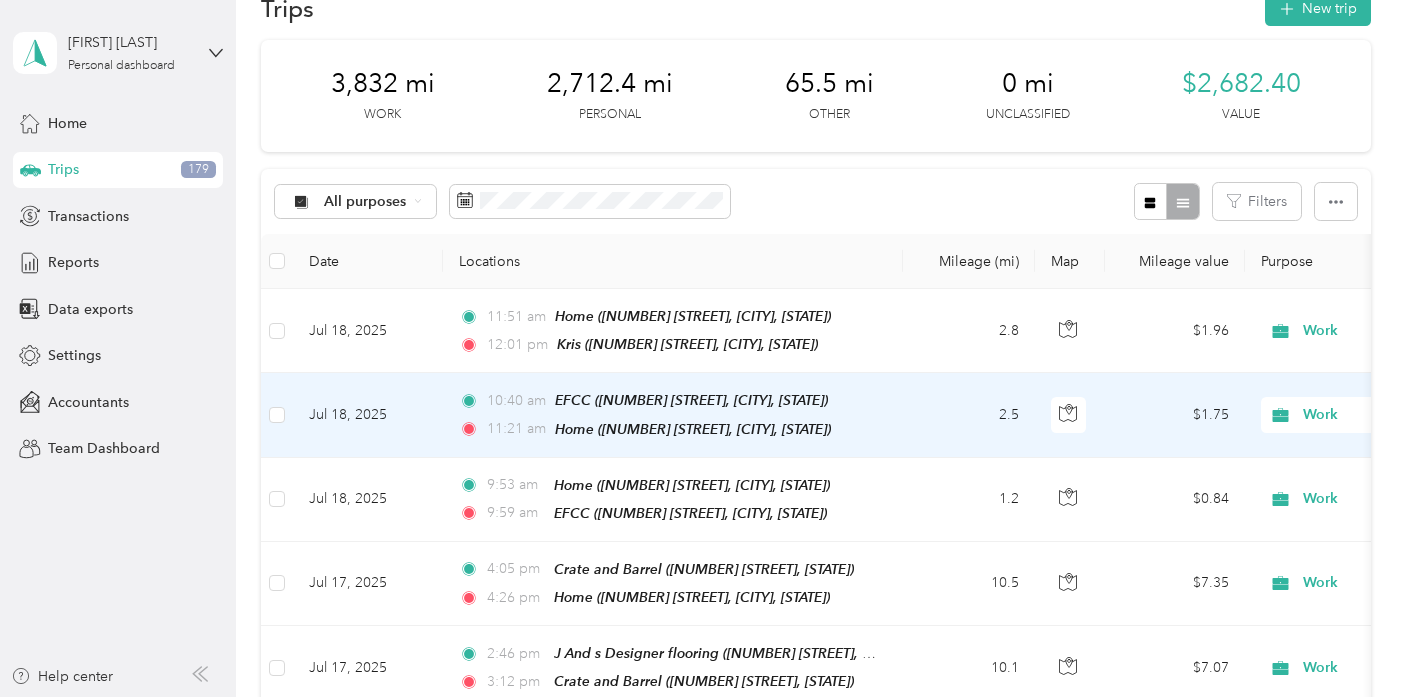click on "Work" at bounding box center [1394, 415] 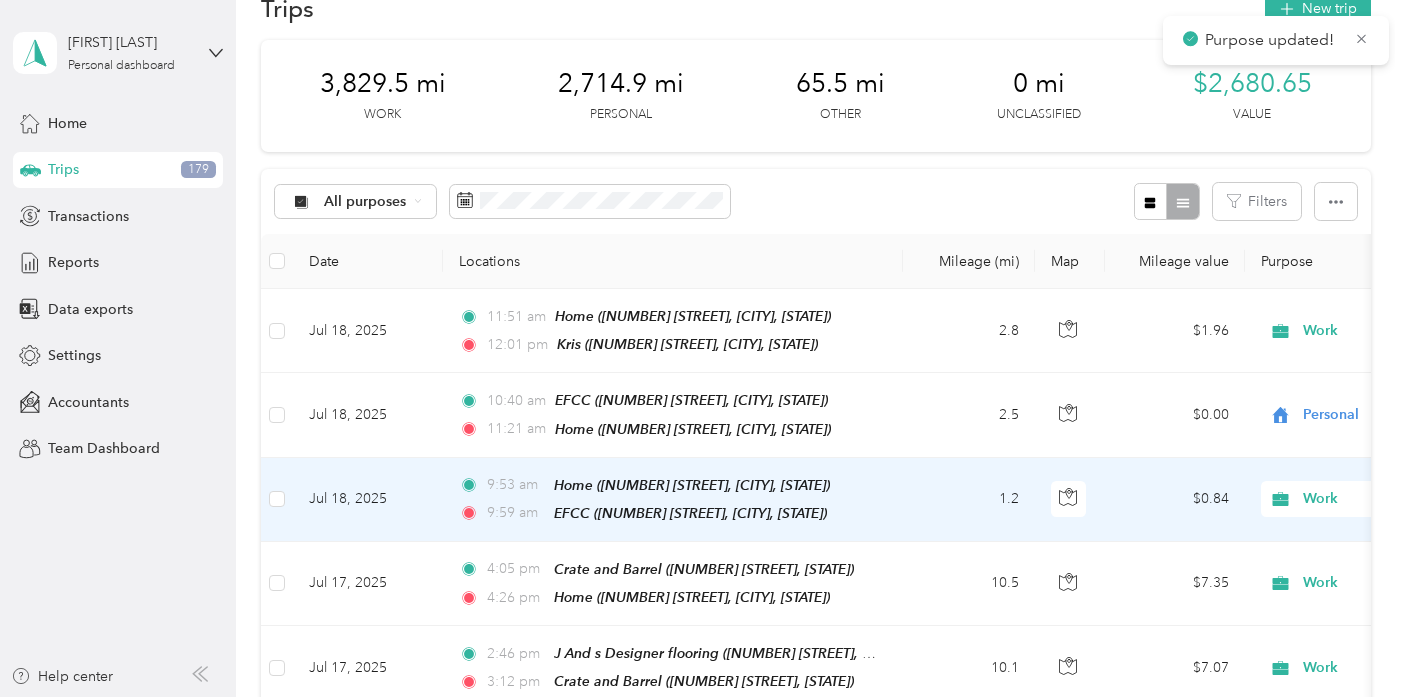 click on "Work" at bounding box center (1394, 499) 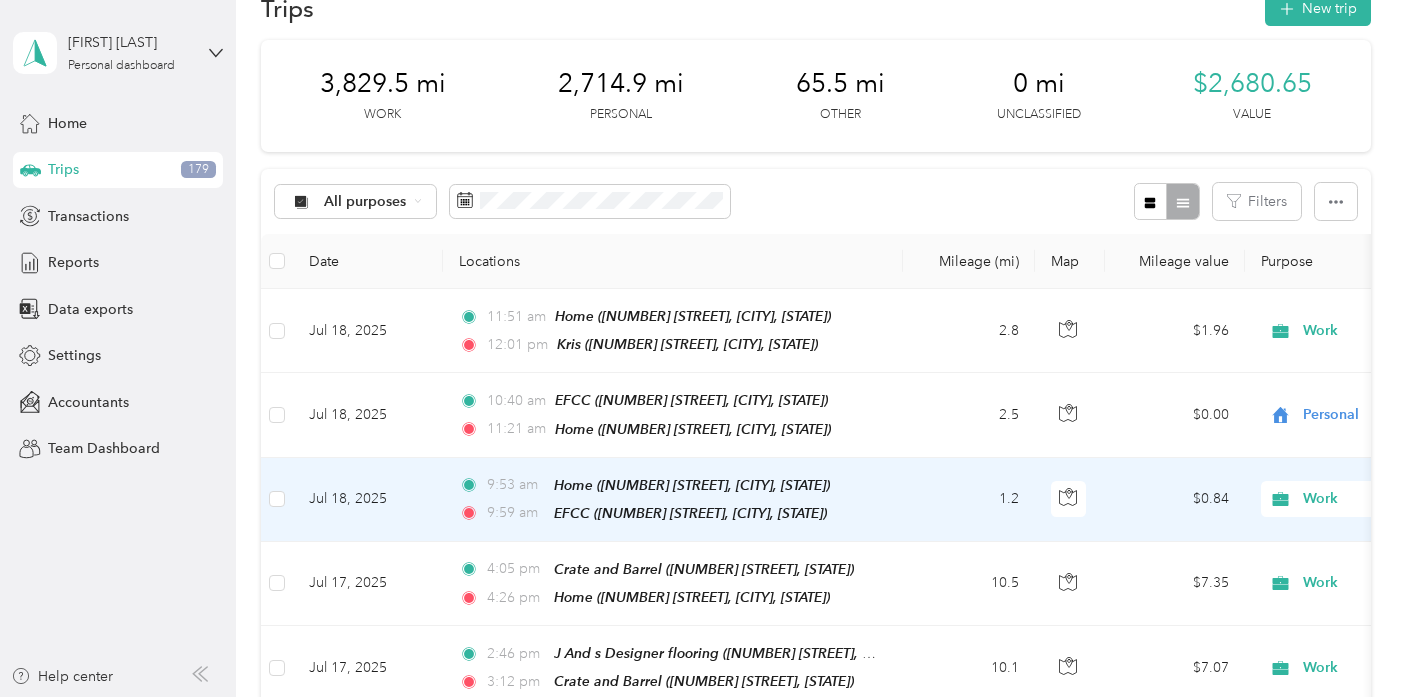 click on "Personal" at bounding box center (1299, 284) 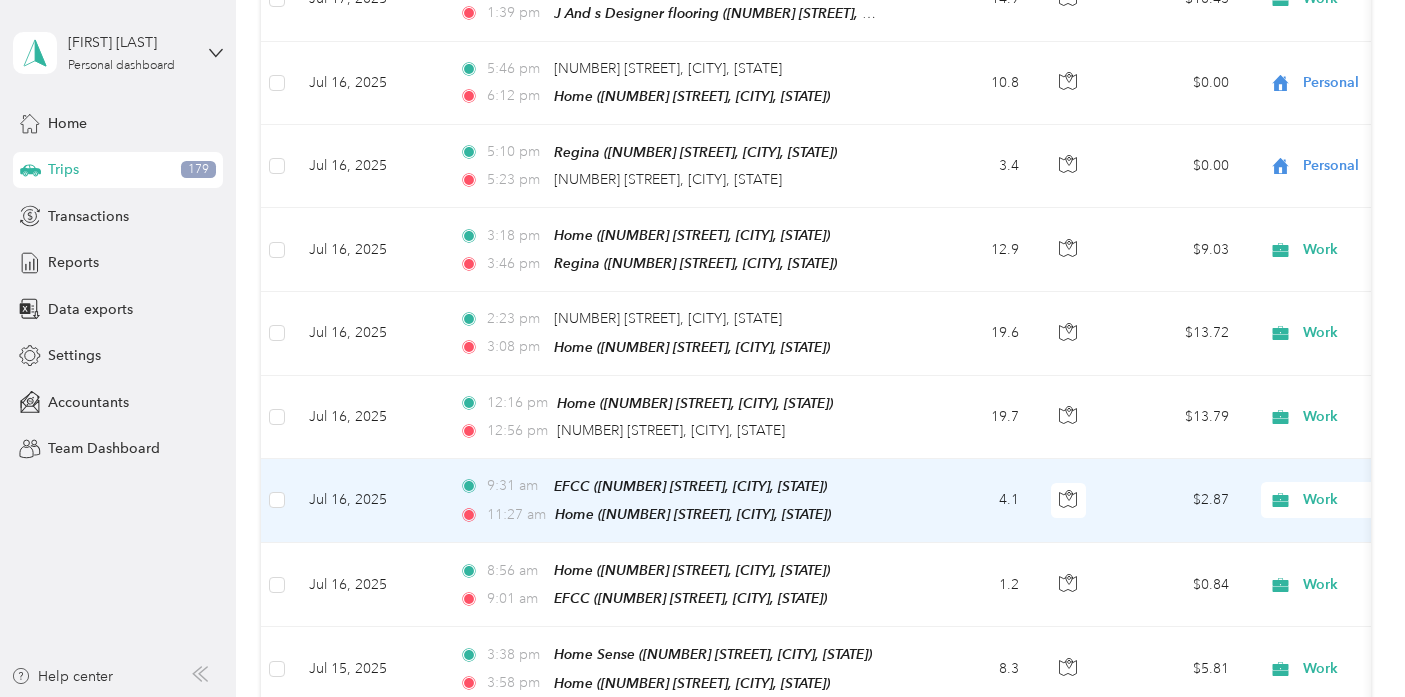 scroll, scrollTop: 804, scrollLeft: 0, axis: vertical 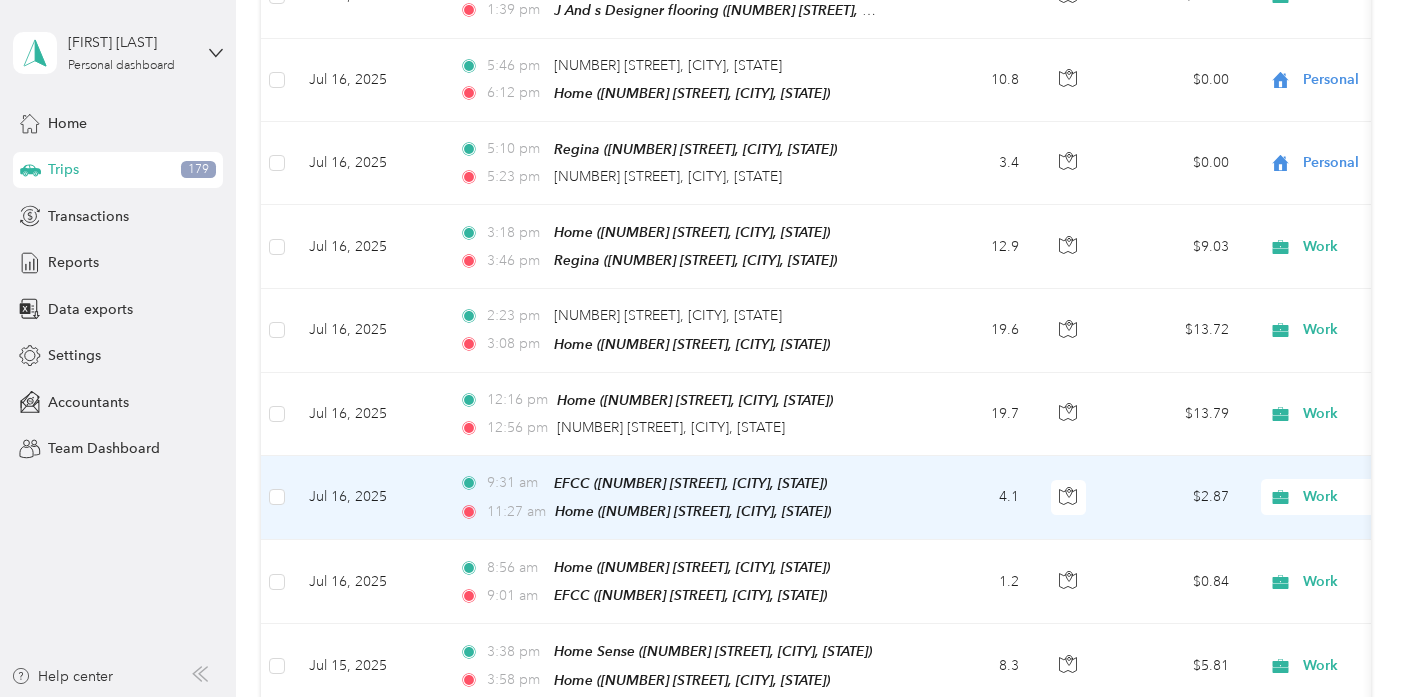 click on "Work" at bounding box center (1394, 497) 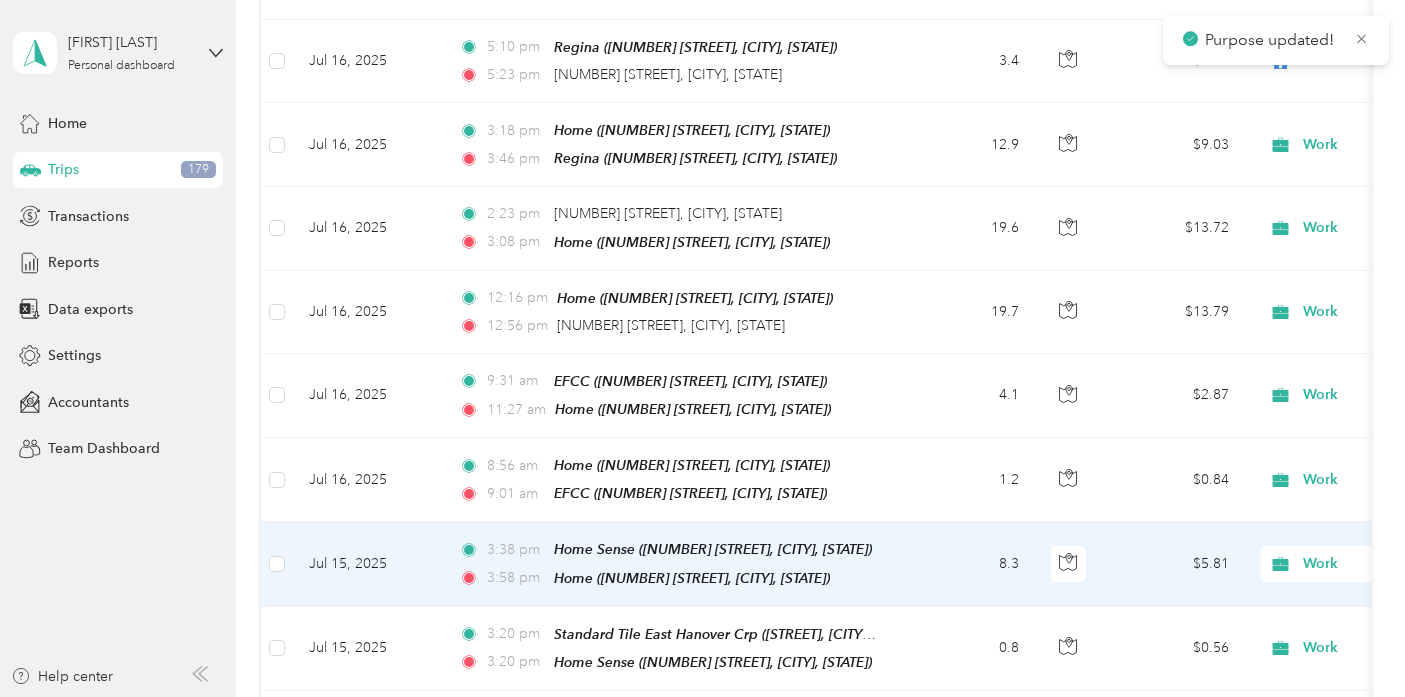 scroll, scrollTop: 907, scrollLeft: 0, axis: vertical 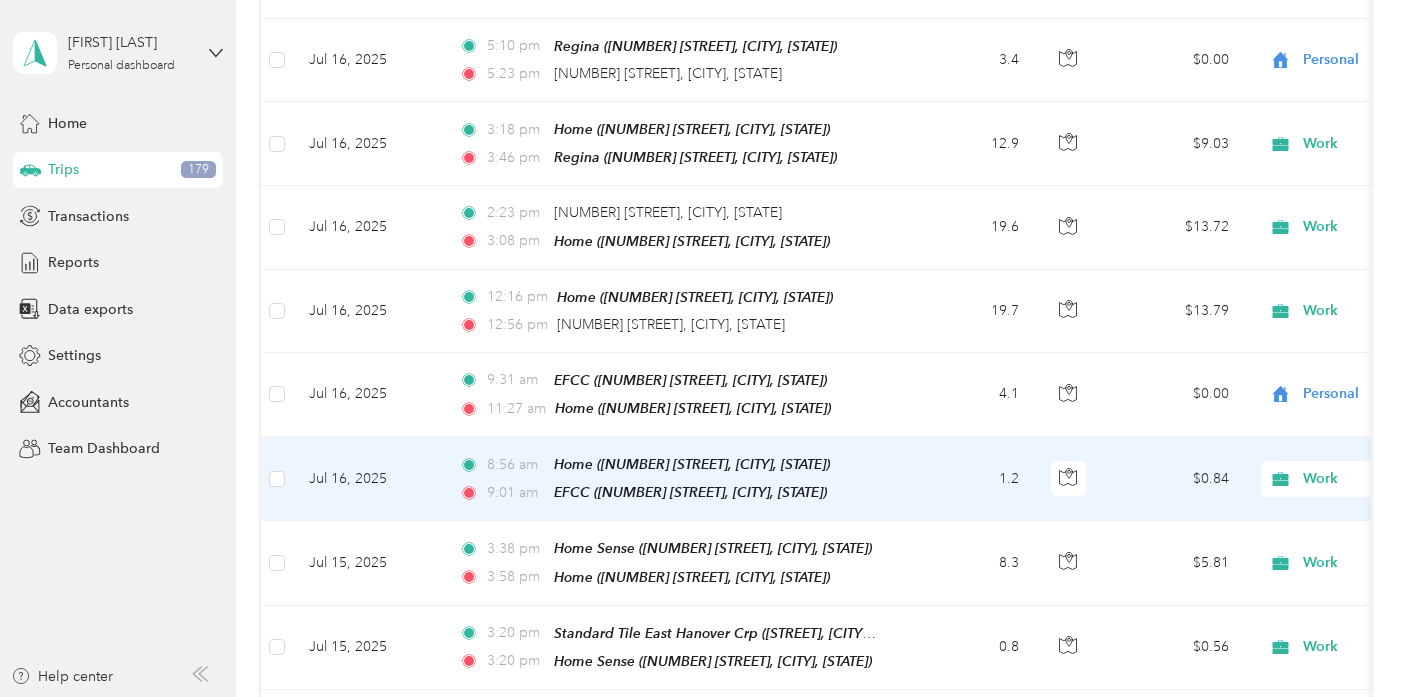 click on "Work" at bounding box center (1394, 479) 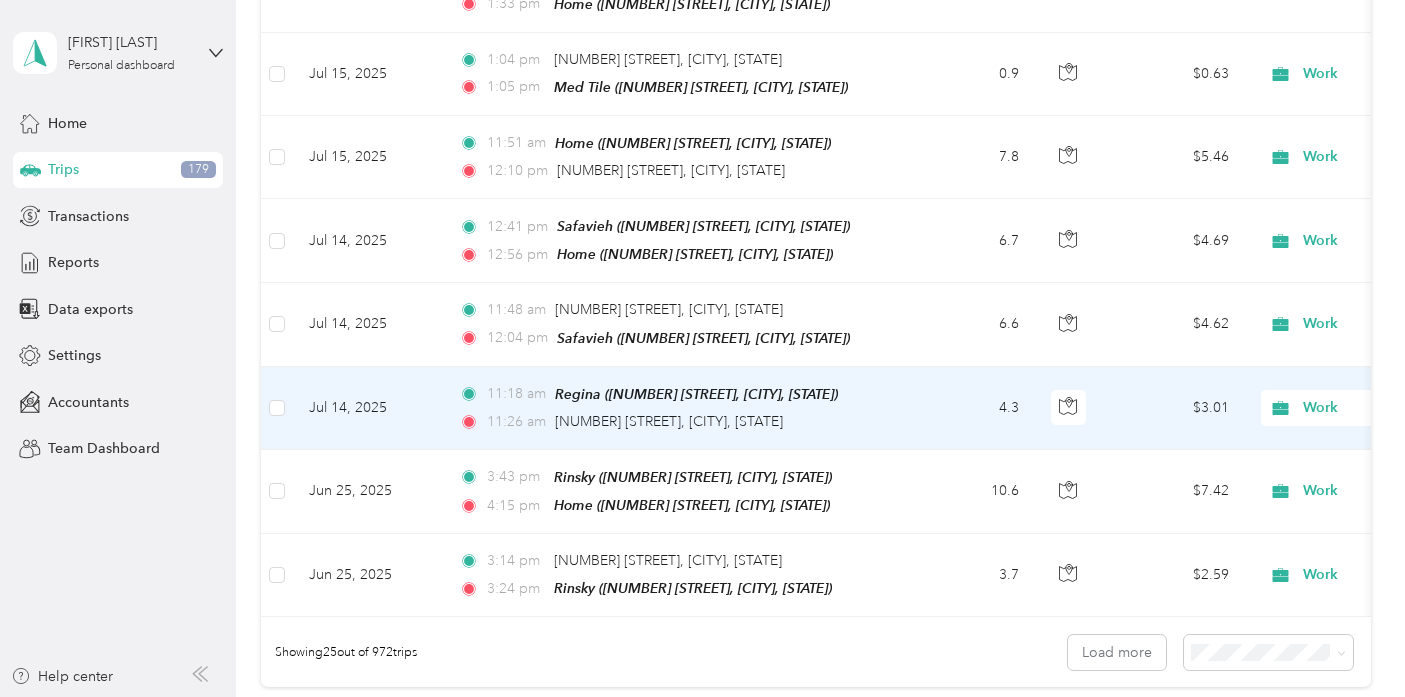 scroll, scrollTop: 1817, scrollLeft: 0, axis: vertical 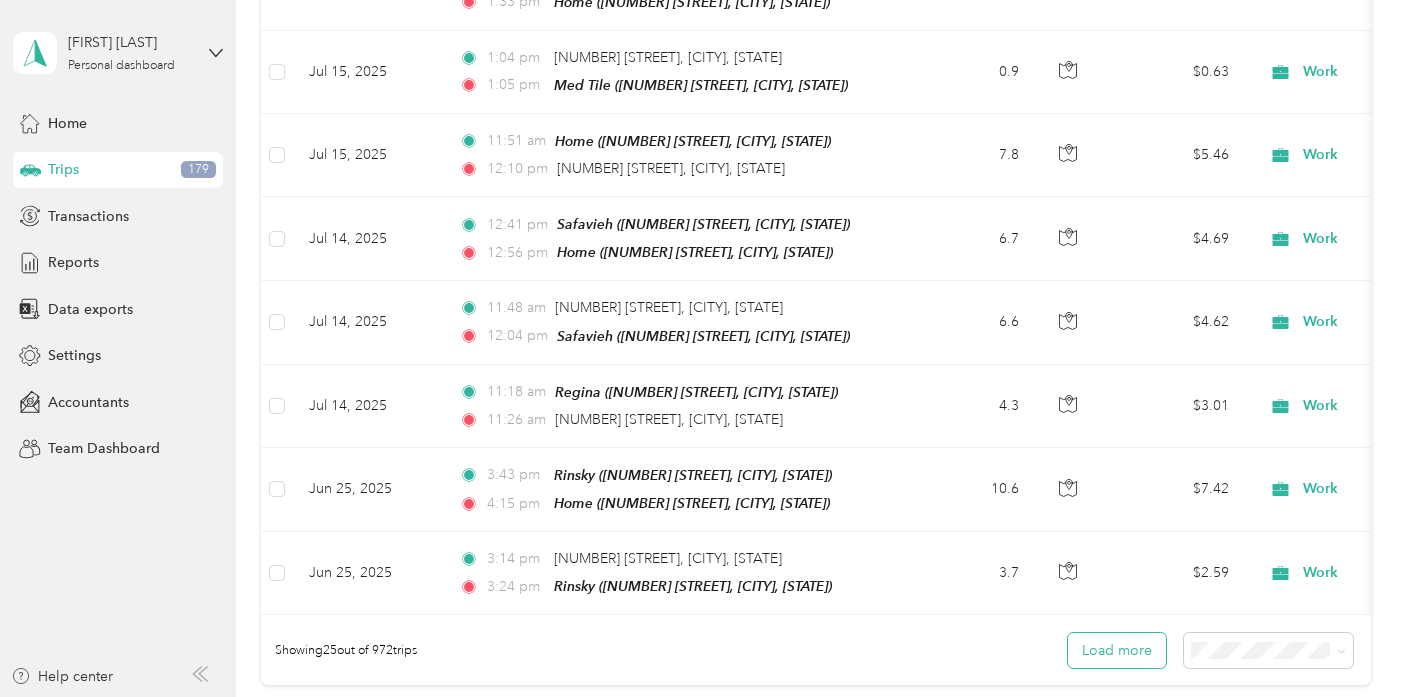 click on "Load more" at bounding box center (1117, 650) 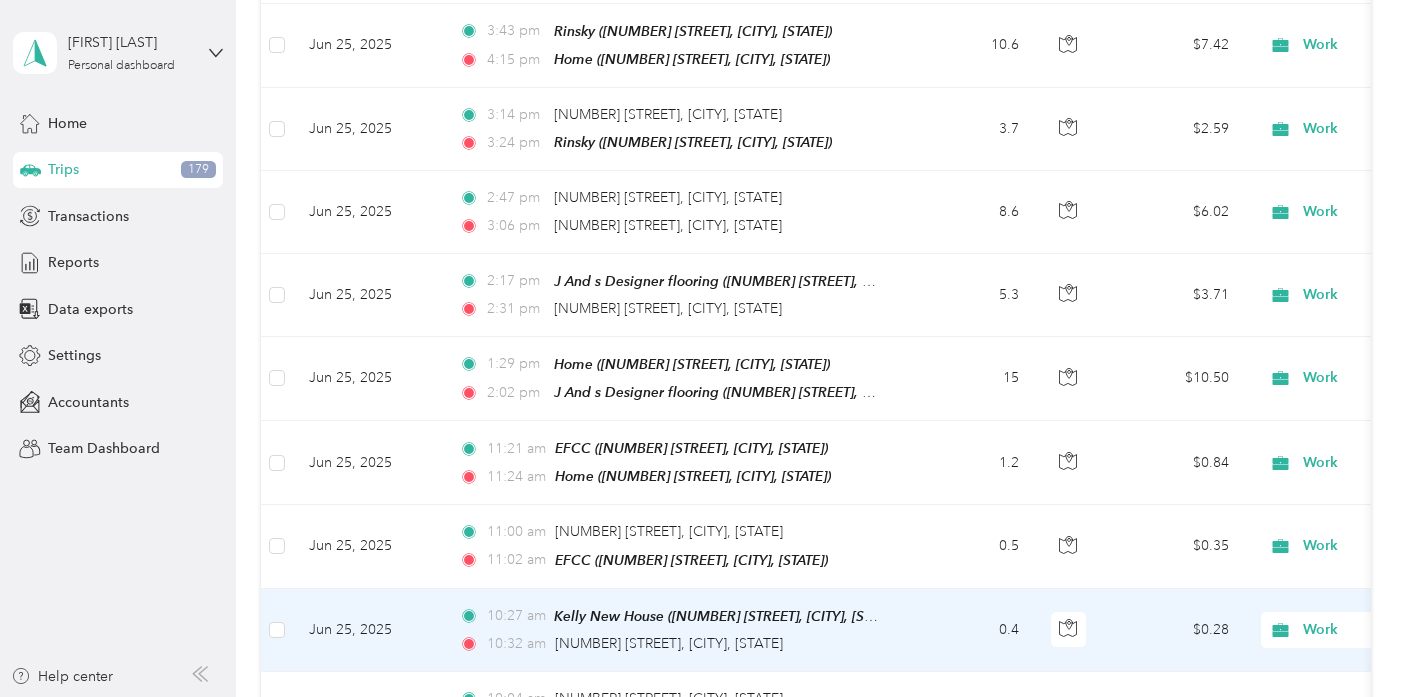 scroll, scrollTop: 2330, scrollLeft: 0, axis: vertical 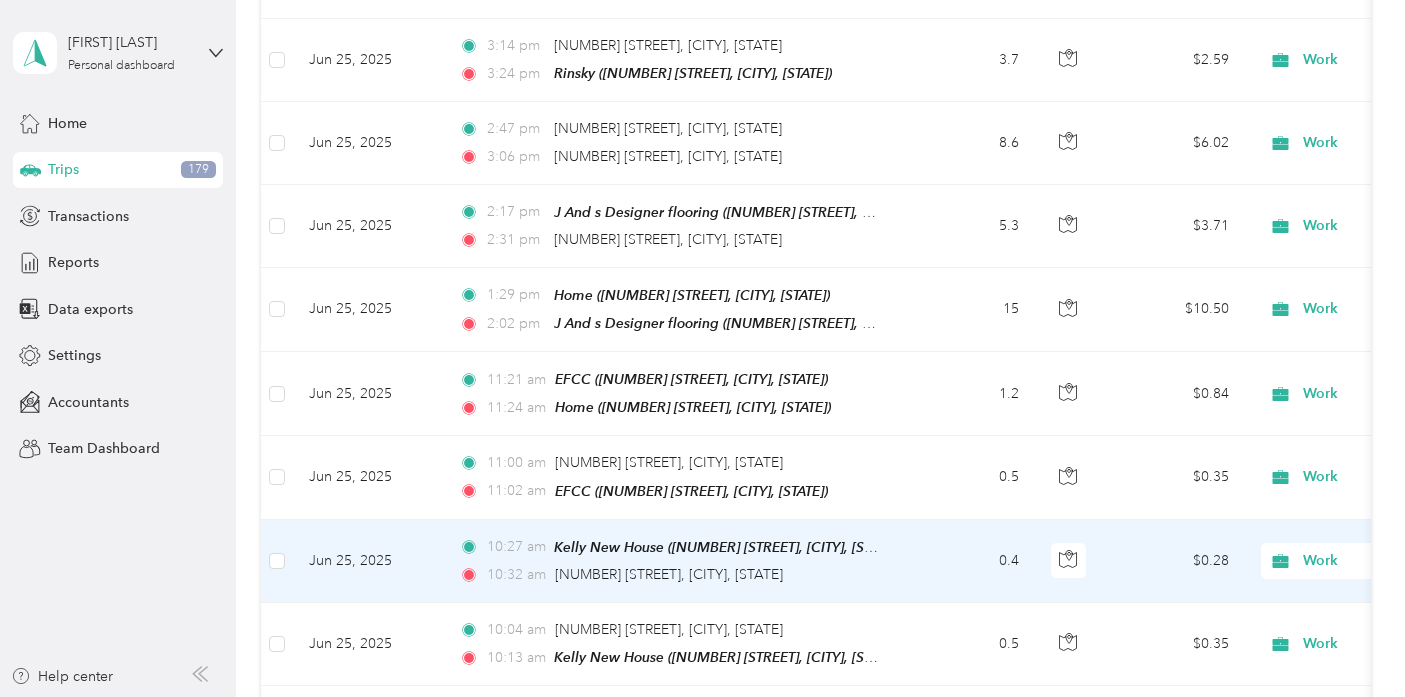 click on "Work" at bounding box center [1394, 561] 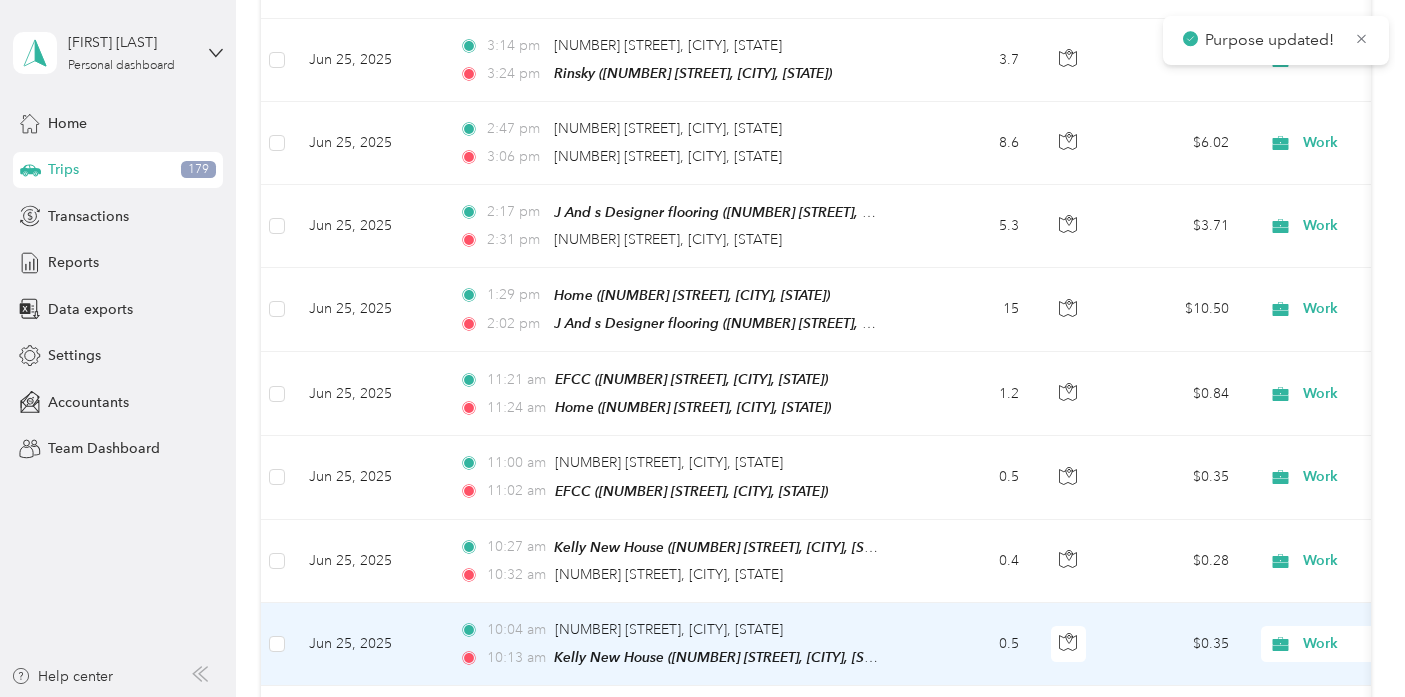 scroll, scrollTop: 2428, scrollLeft: 0, axis: vertical 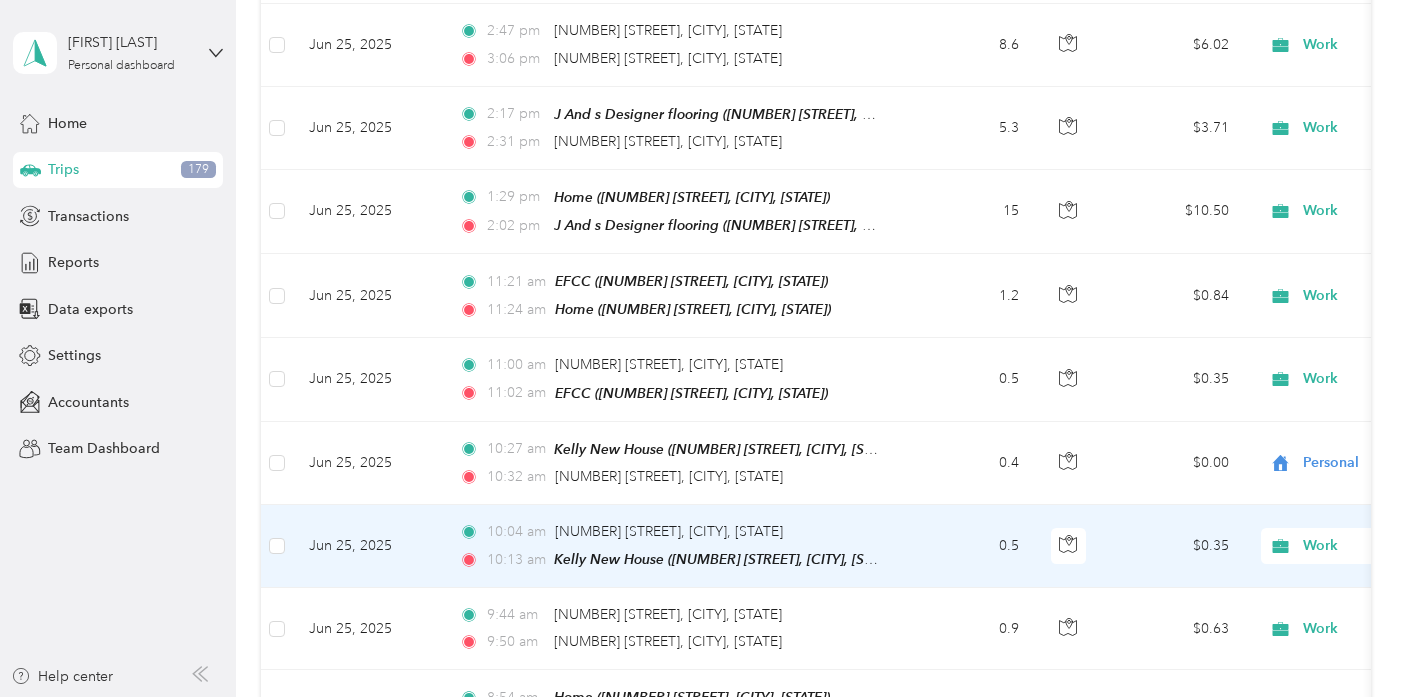 click on "Work" at bounding box center [1394, 546] 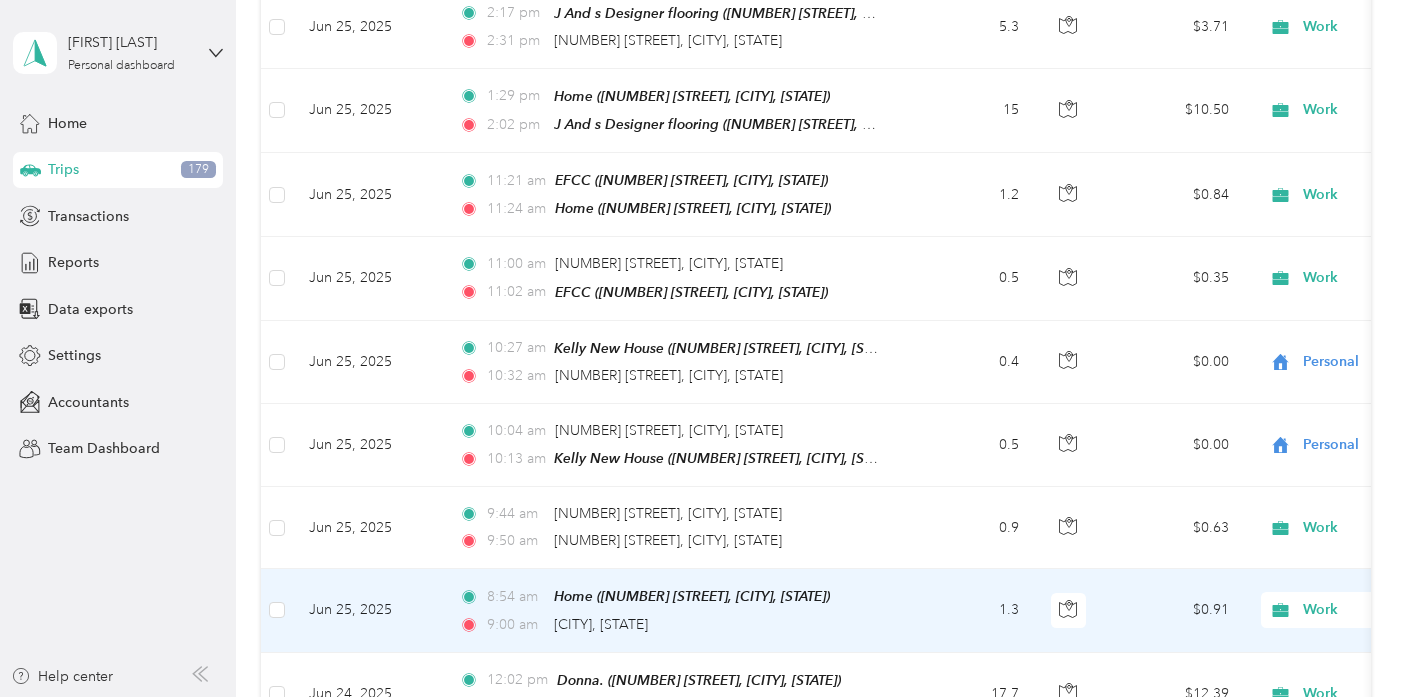 scroll, scrollTop: 2540, scrollLeft: 0, axis: vertical 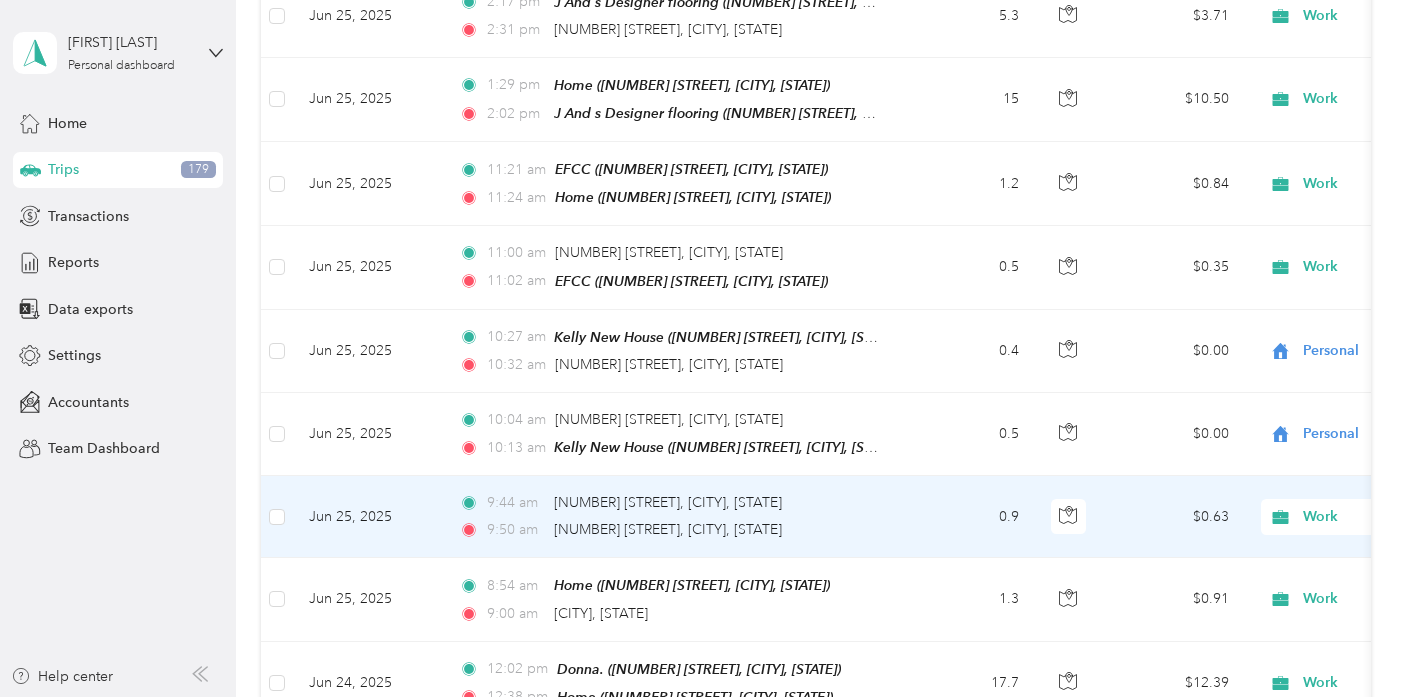 click on "Work" at bounding box center (1394, 517) 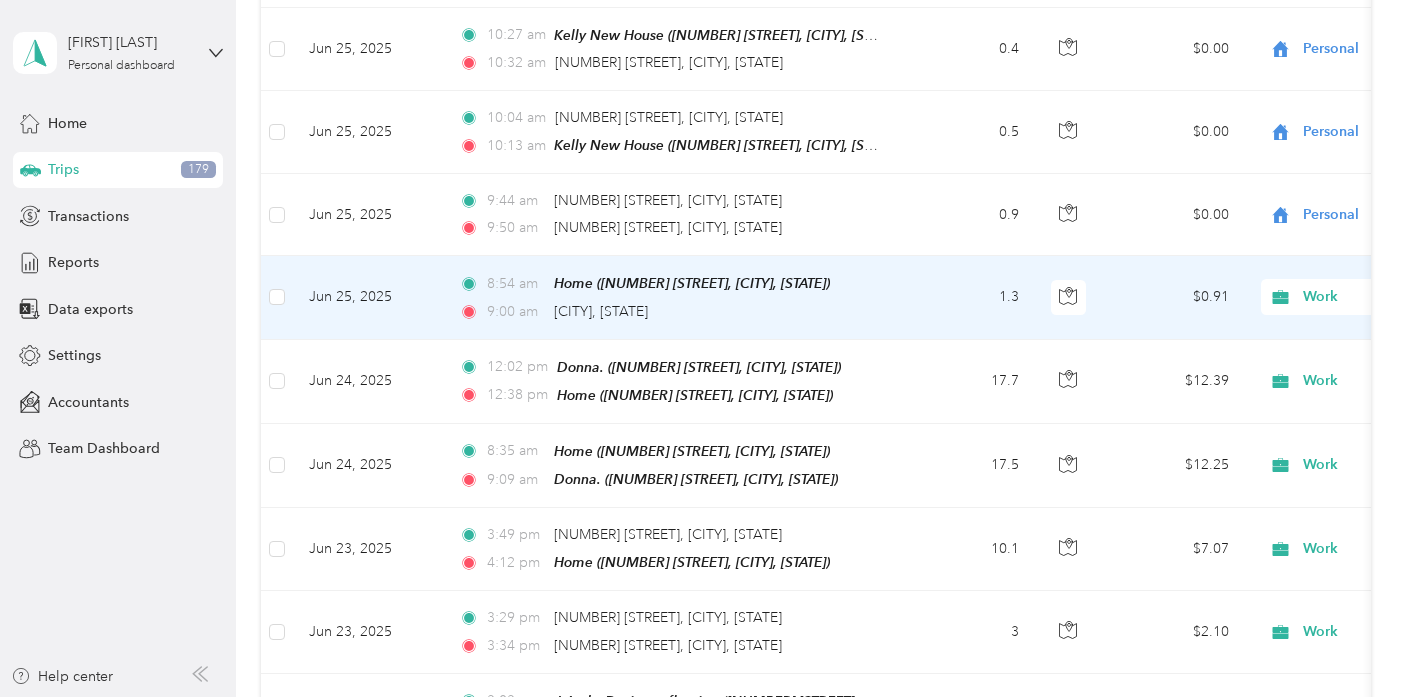 scroll, scrollTop: 2921, scrollLeft: 0, axis: vertical 